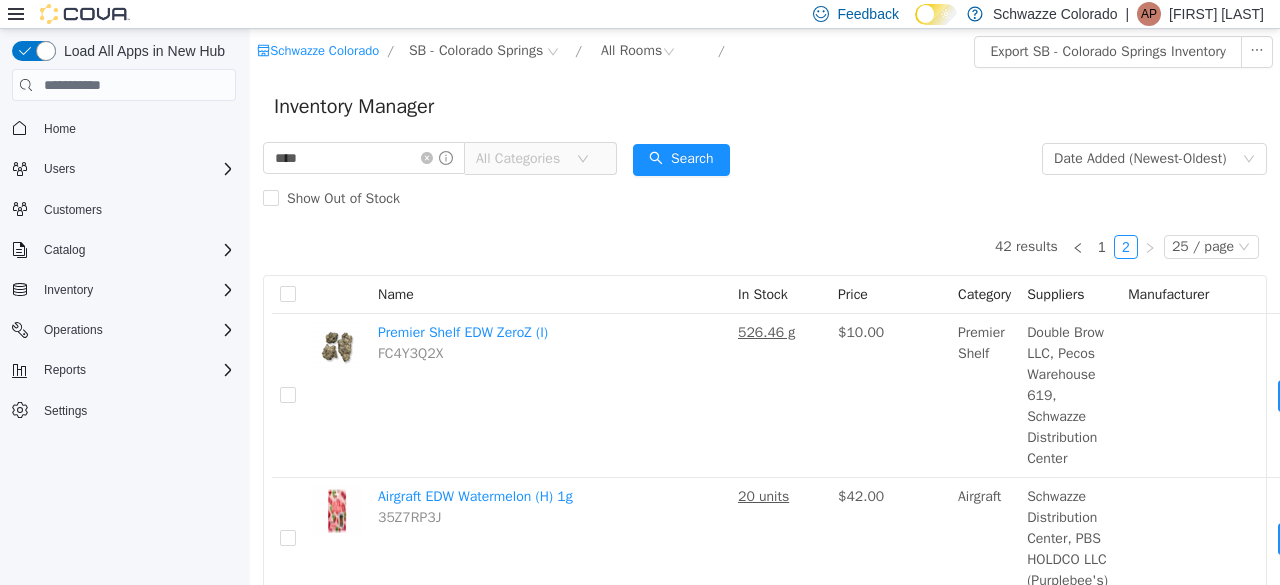 scroll, scrollTop: 579, scrollLeft: 0, axis: vertical 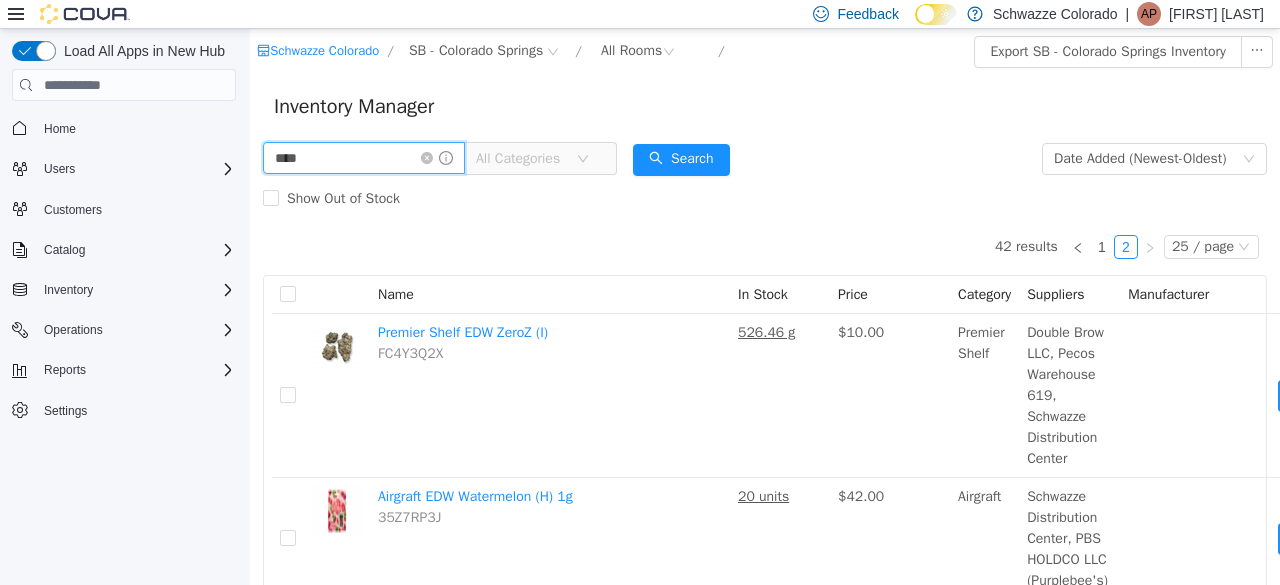 click on "***" at bounding box center [364, 158] 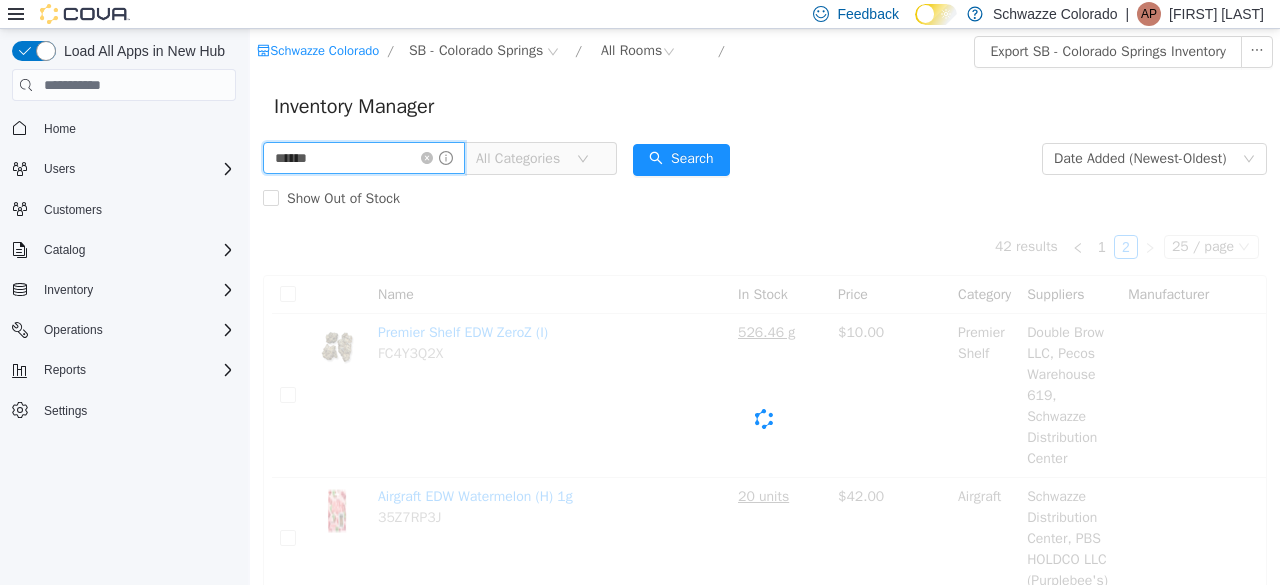 scroll, scrollTop: 0, scrollLeft: 0, axis: both 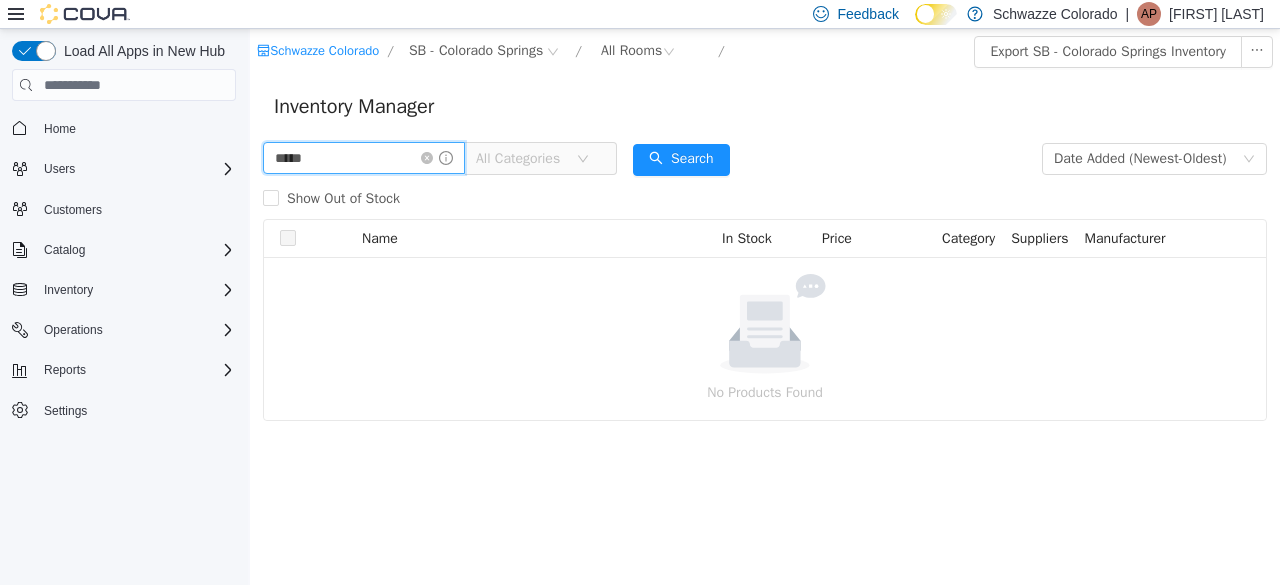 click on "*****" at bounding box center (364, 158) 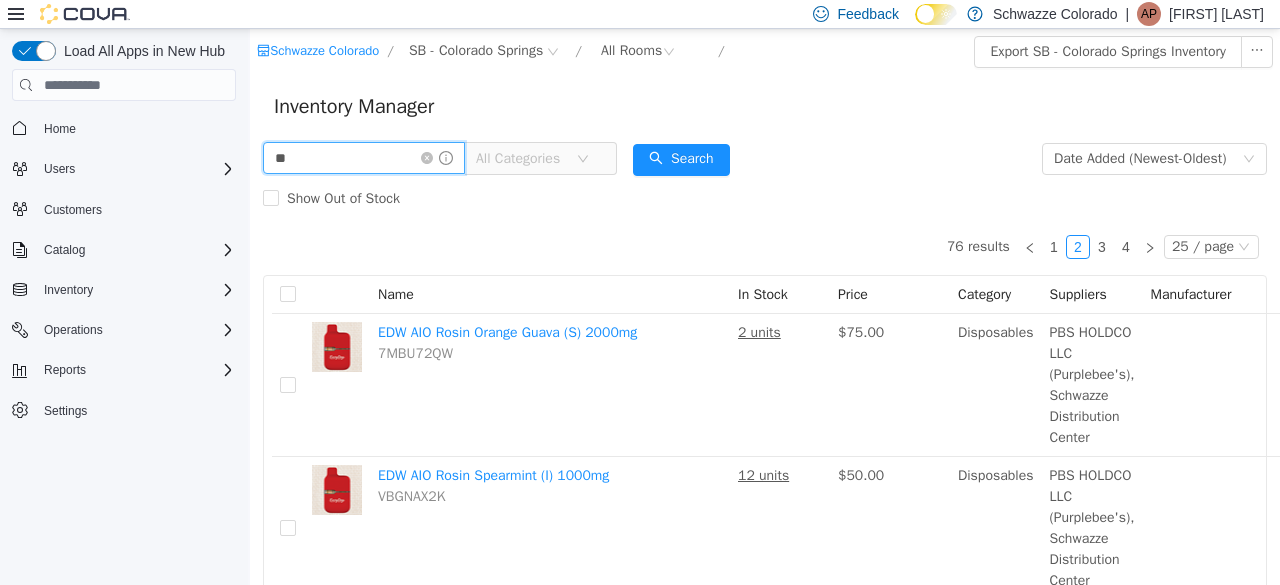 type on "*" 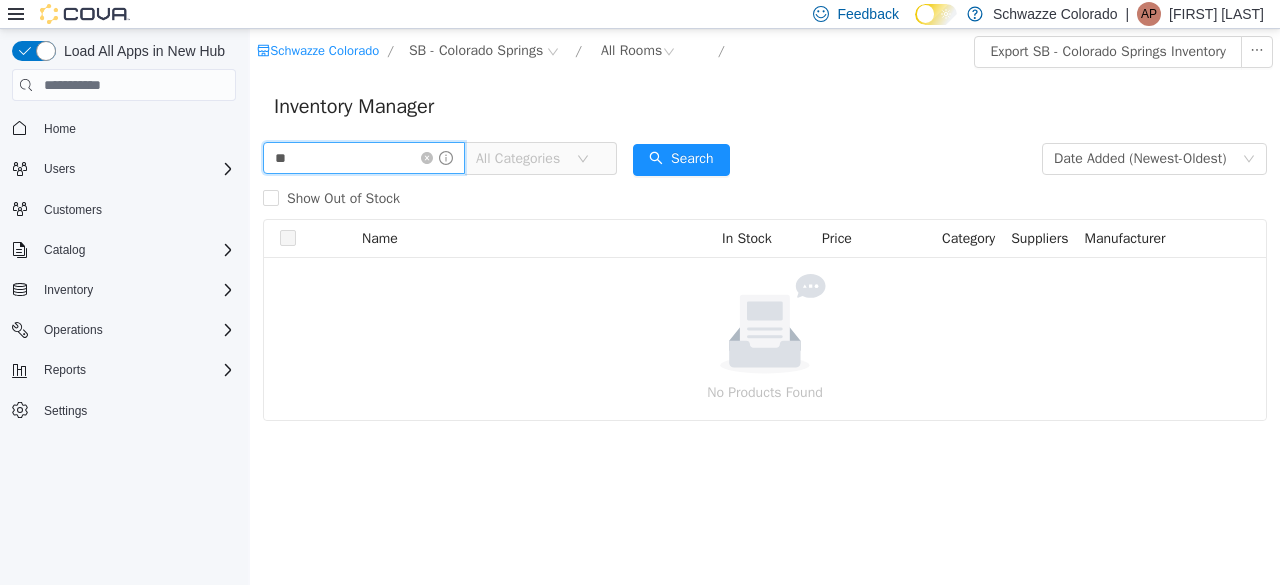 type on "*" 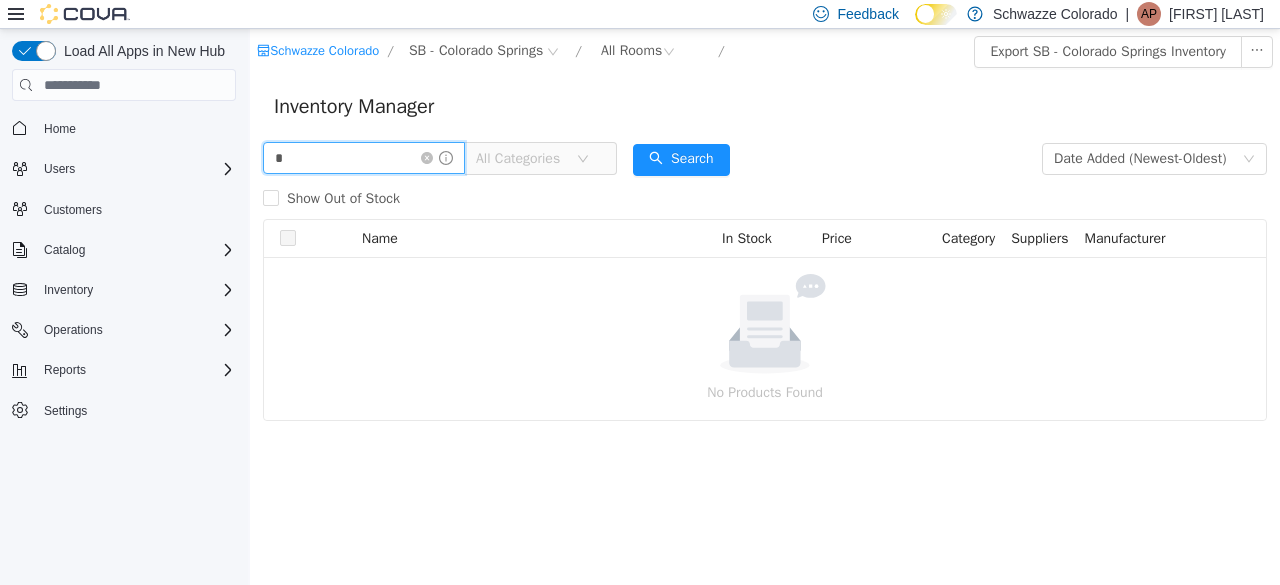type 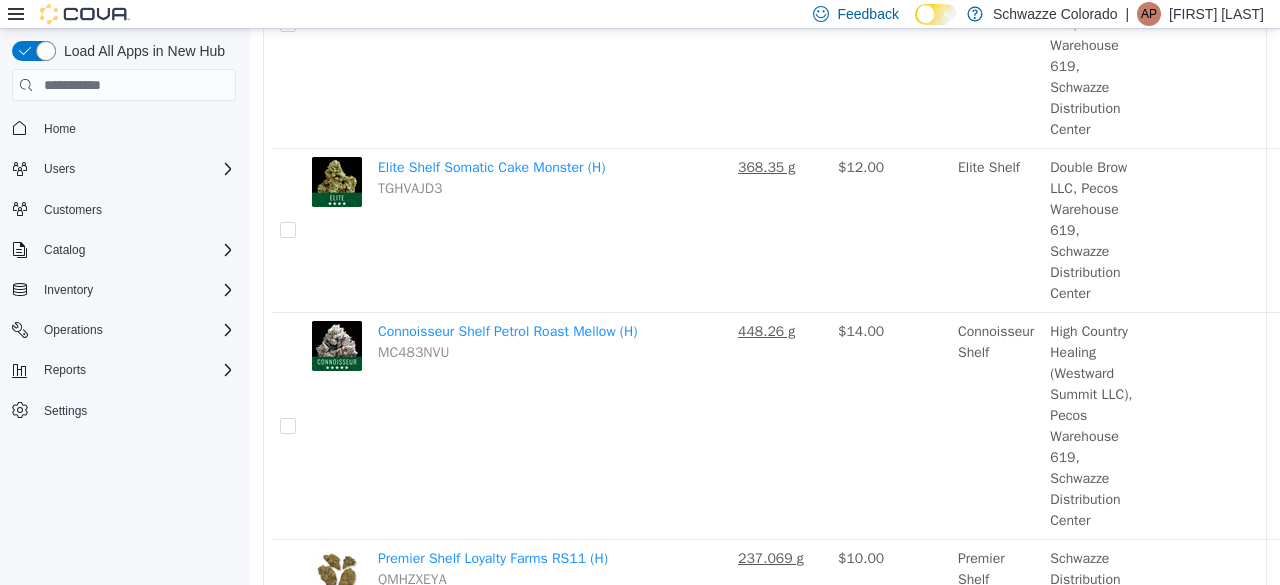 scroll, scrollTop: 0, scrollLeft: 0, axis: both 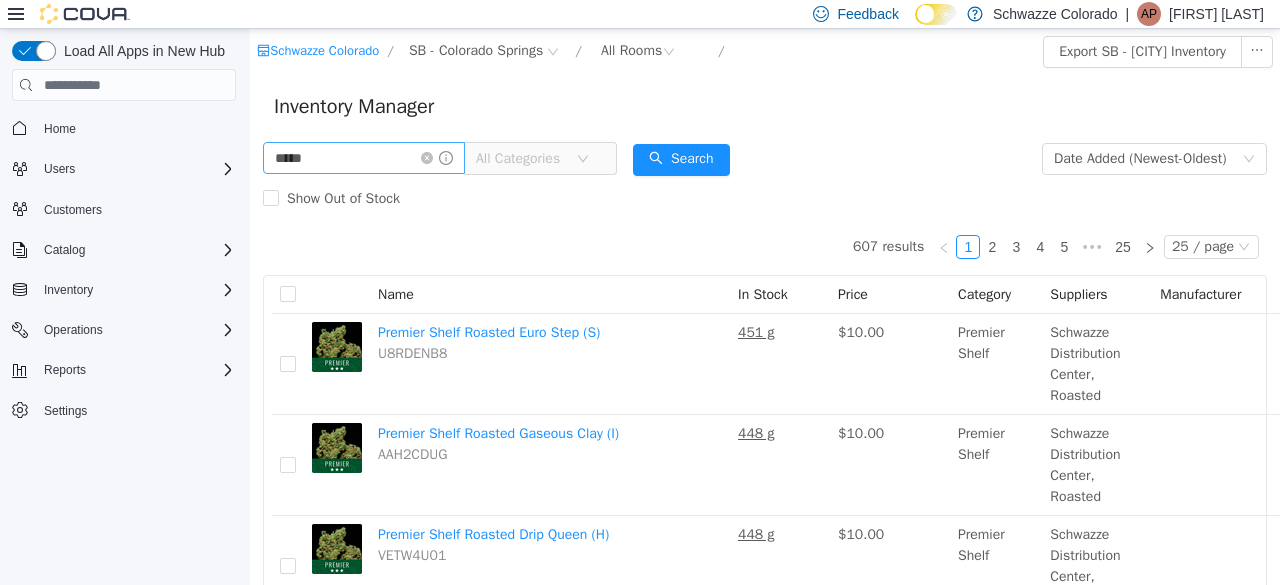 type on "*****" 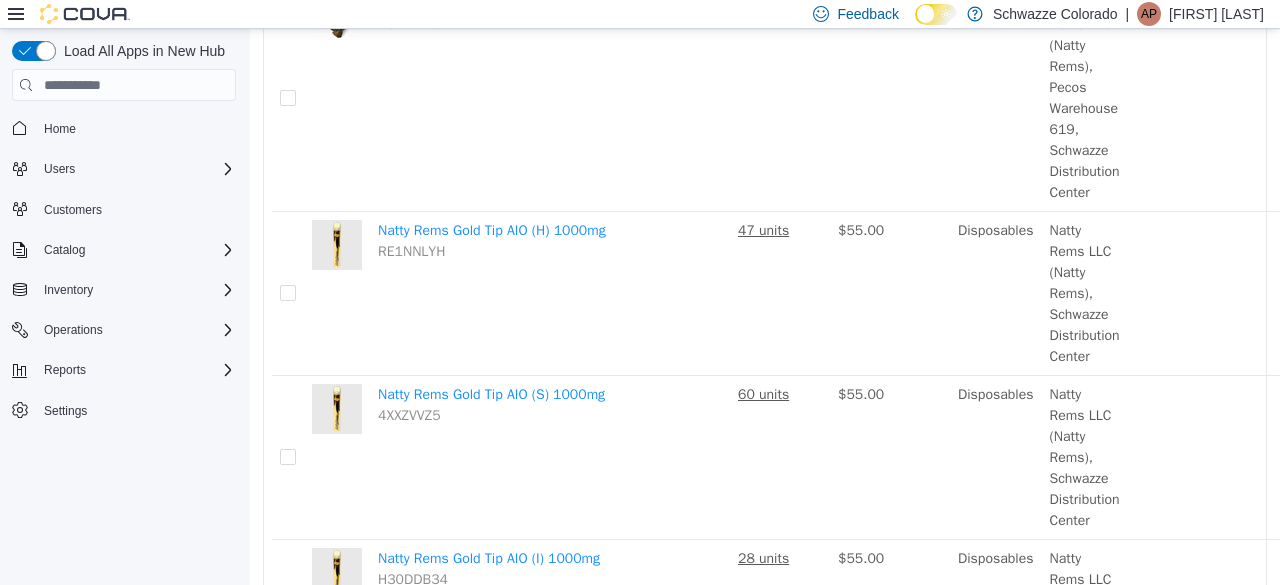 scroll, scrollTop: 822, scrollLeft: 0, axis: vertical 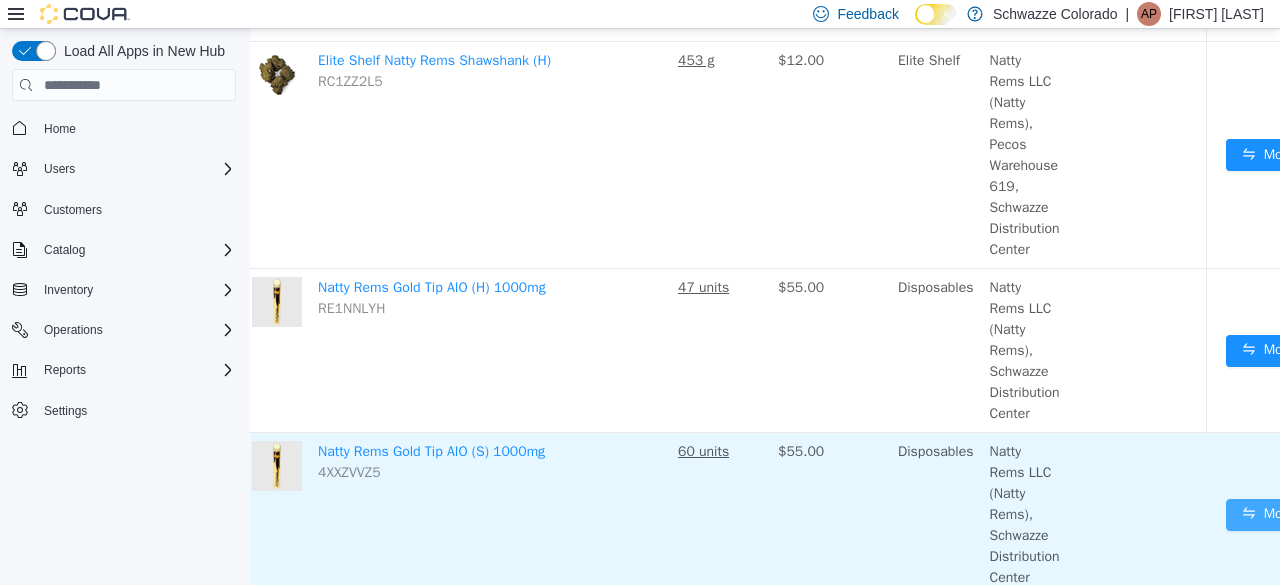 click on "Move" at bounding box center (1269, 515) 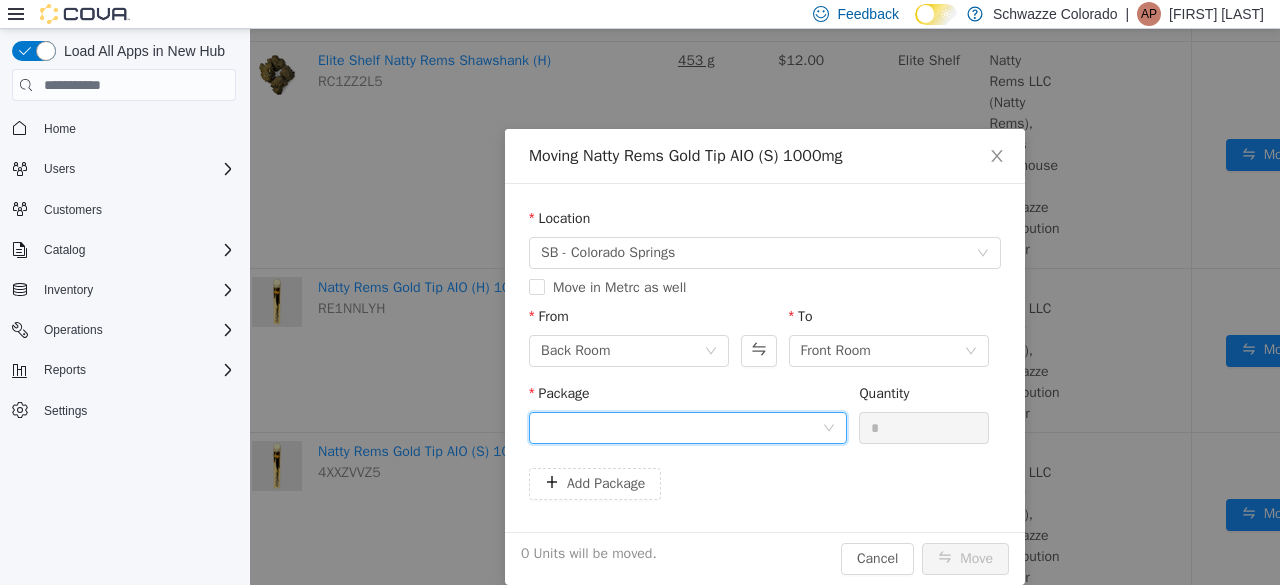 click at bounding box center [681, 428] 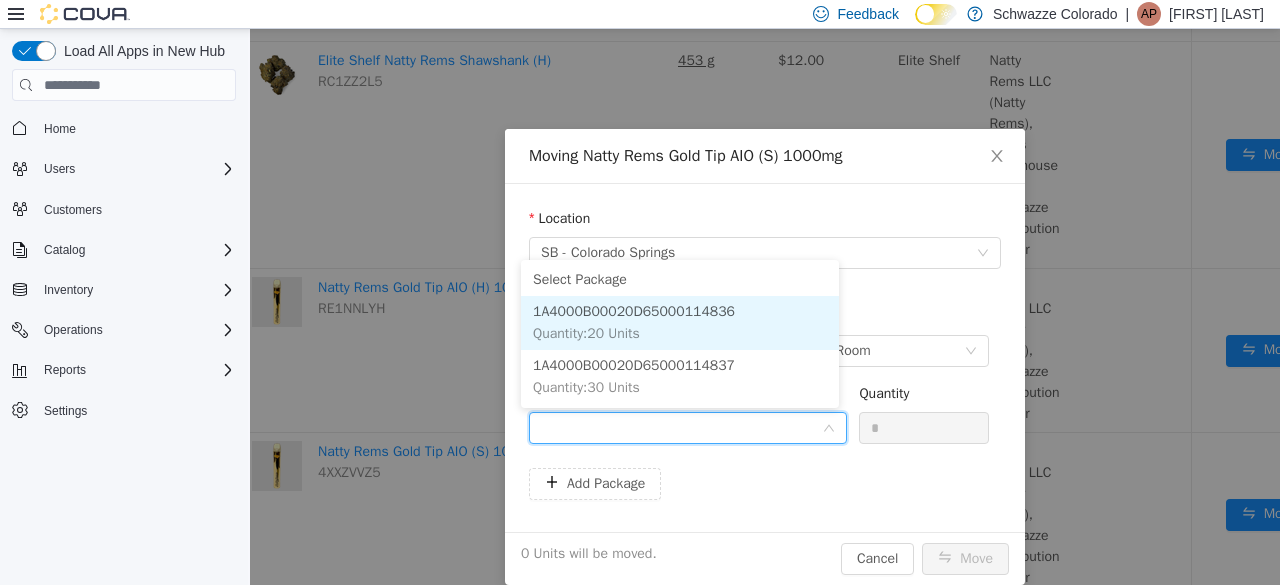 click on "1A4000B00020D65000114836 Quantity :  20 Units" at bounding box center [680, 323] 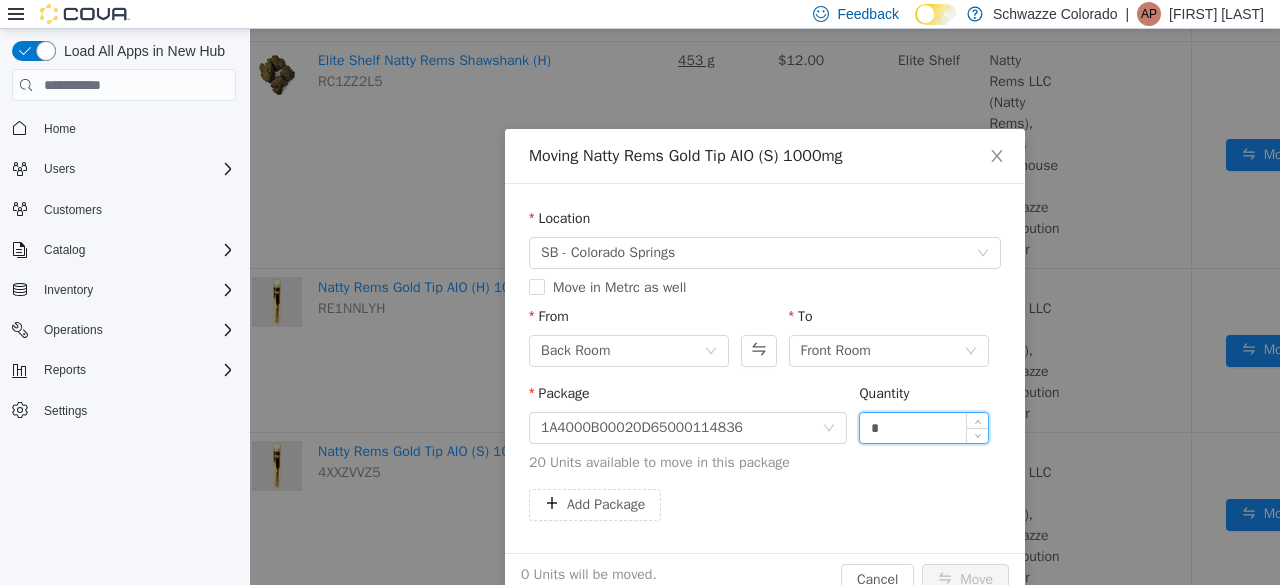 click on "*" at bounding box center (924, 428) 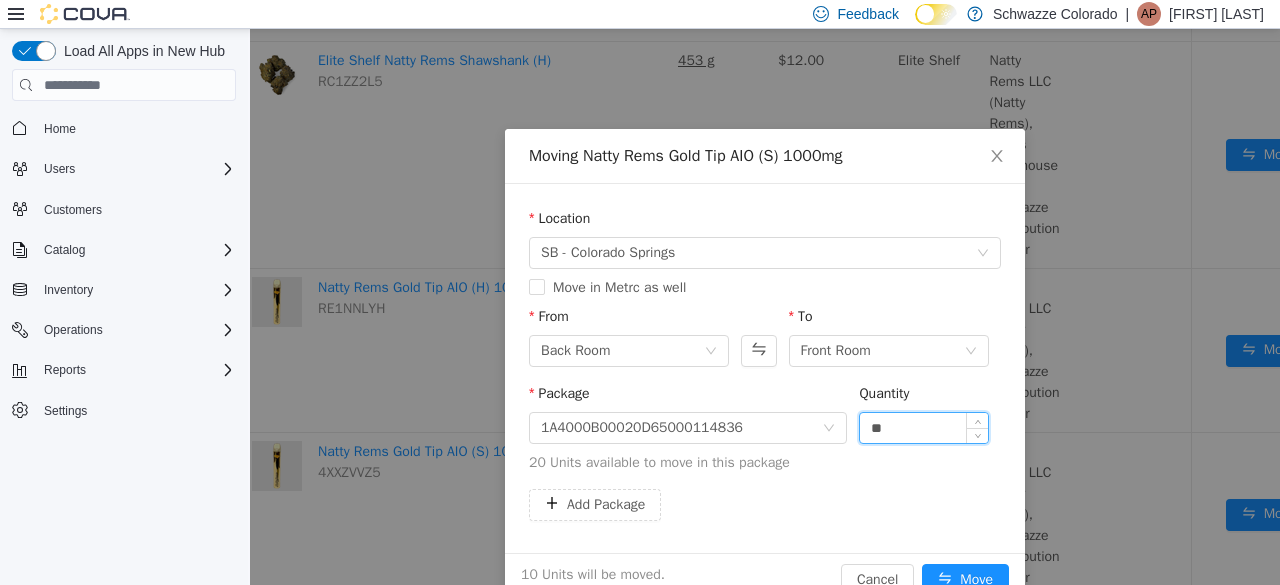 scroll, scrollTop: 44, scrollLeft: 0, axis: vertical 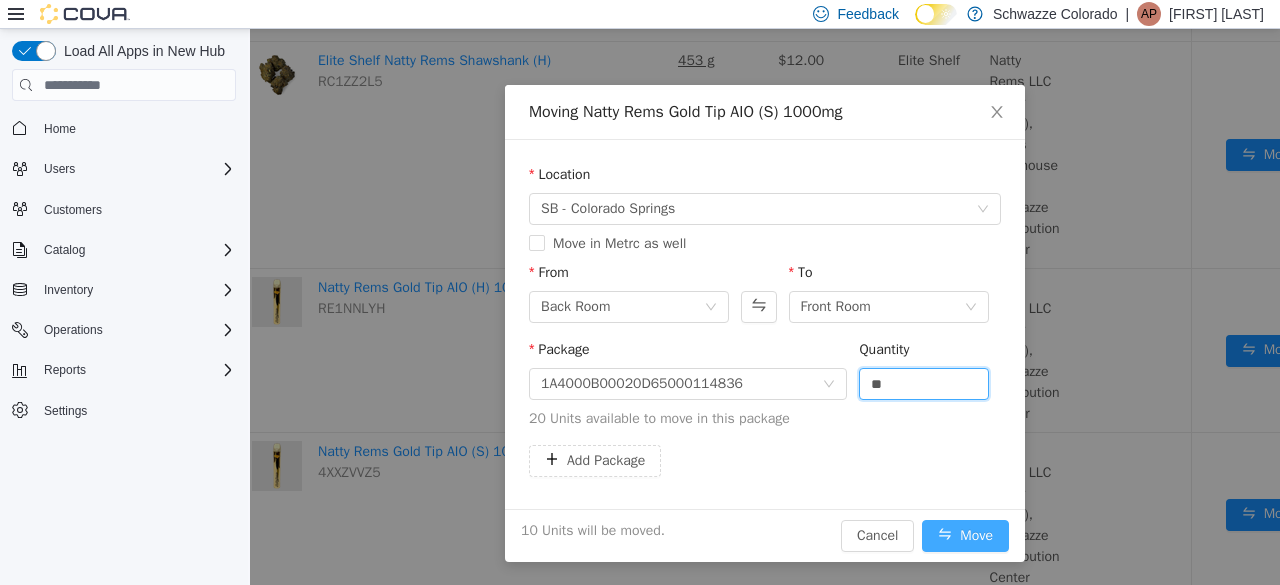 type on "**" 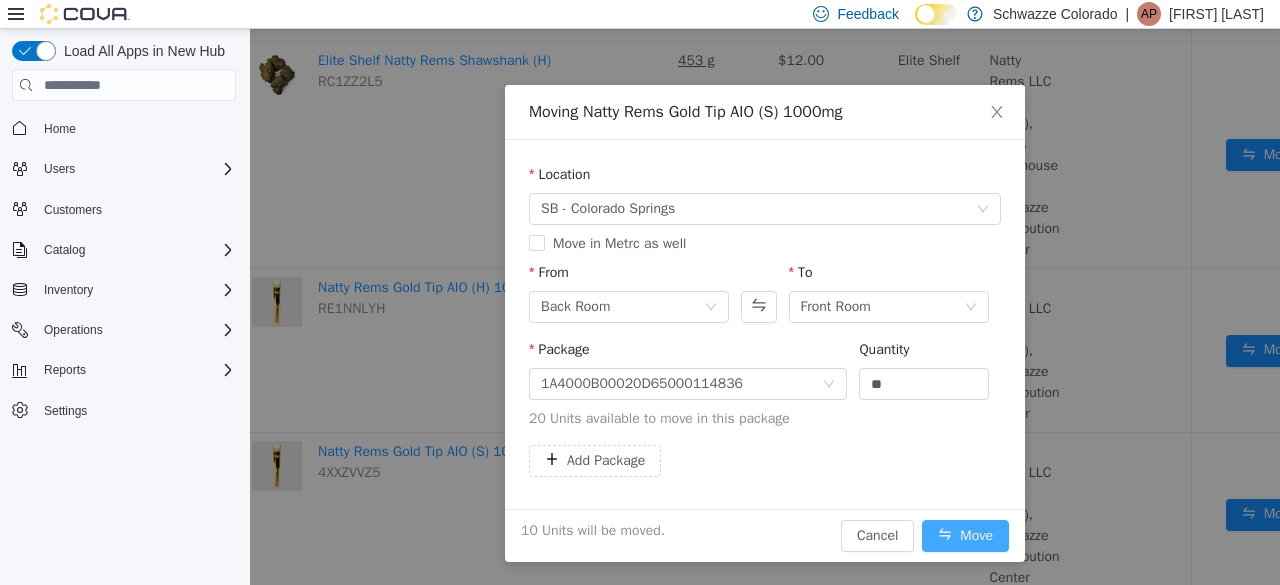 click on "Move" at bounding box center (965, 536) 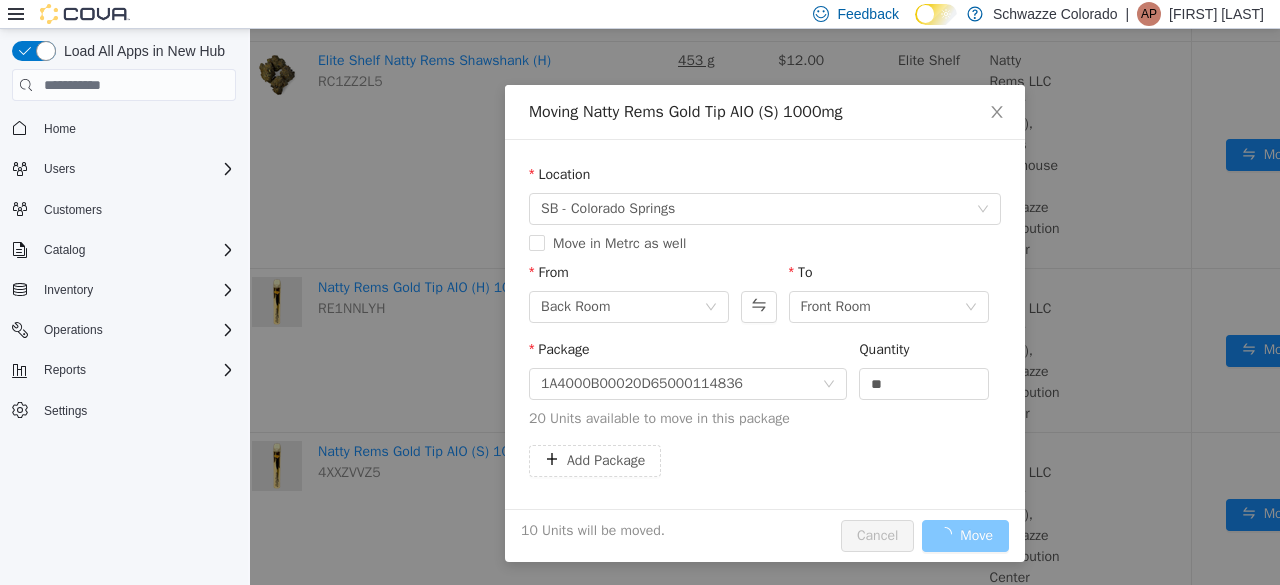 scroll, scrollTop: 764, scrollLeft: 0, axis: vertical 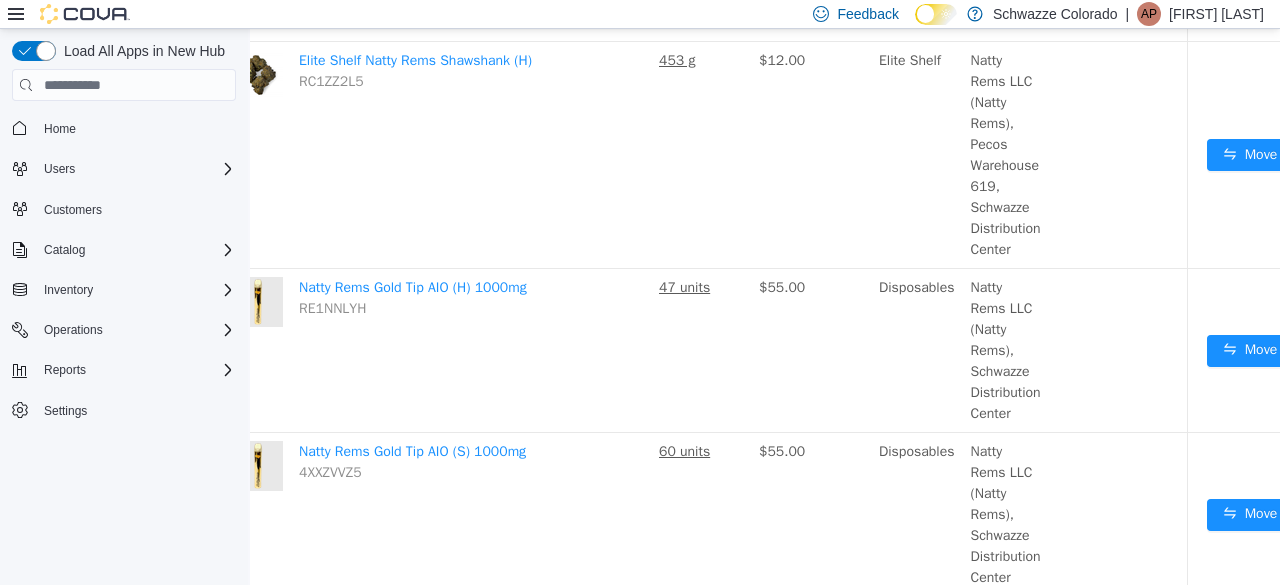 click on "Move" at bounding box center (1250, 679) 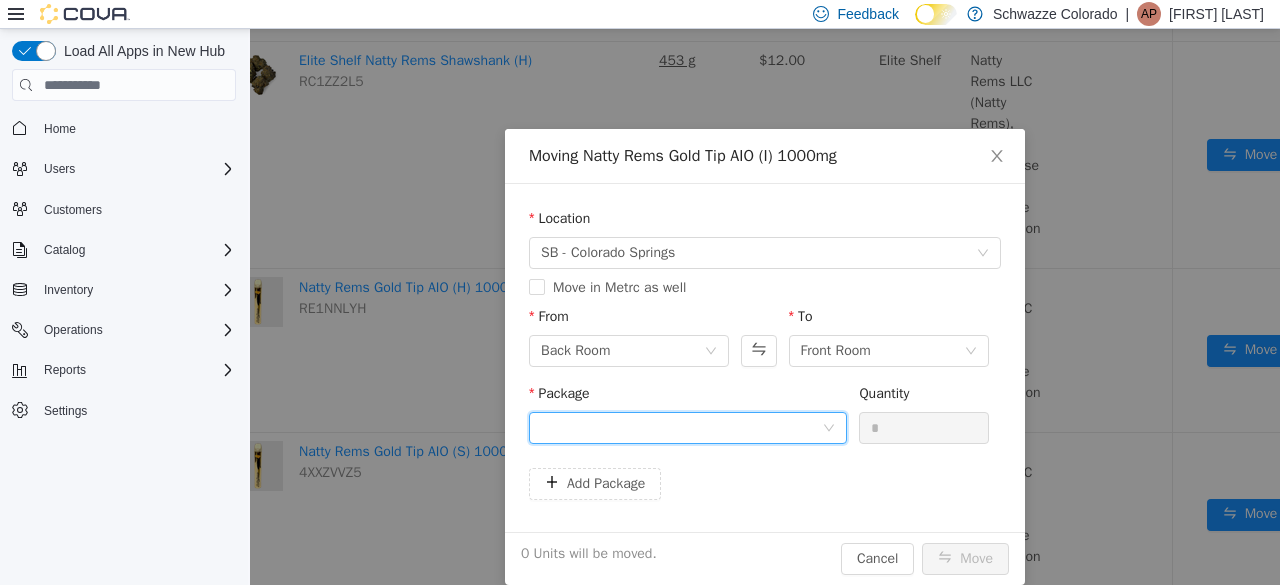 click at bounding box center [681, 428] 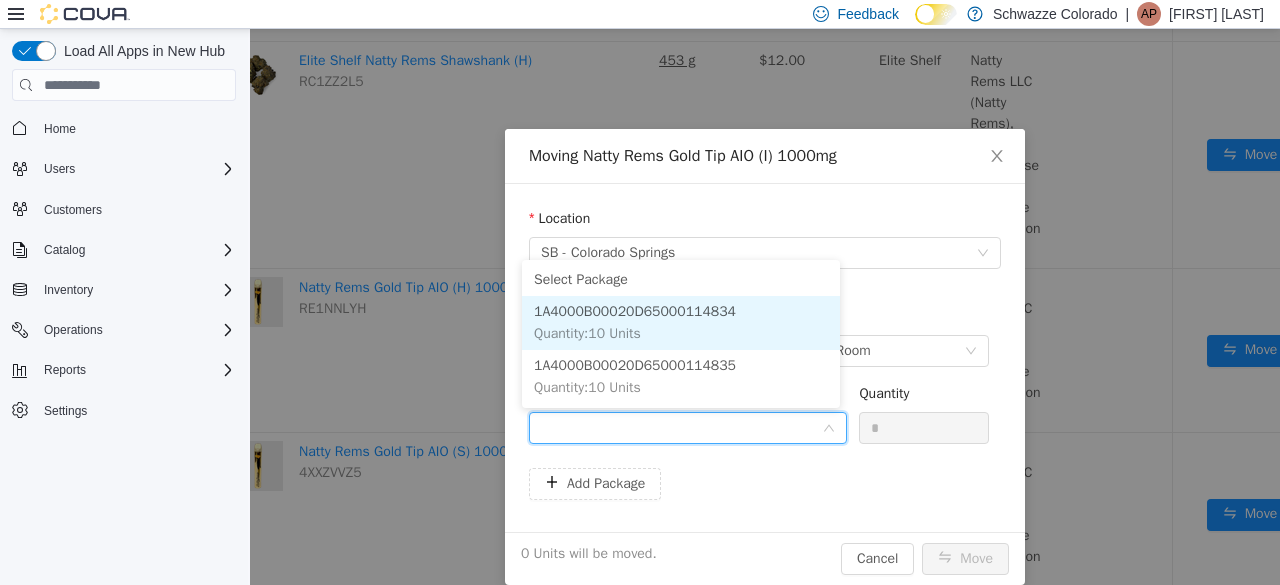 click on "1A4000B00020D65000114834 Quantity :  10 Units" at bounding box center [681, 323] 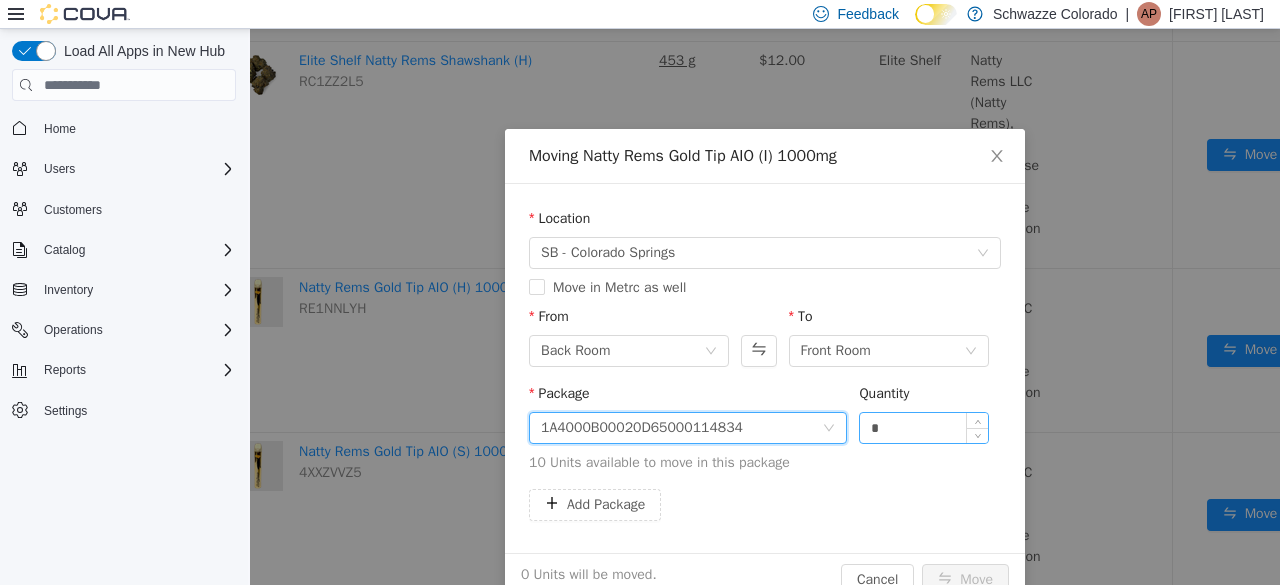click on "*" at bounding box center (924, 428) 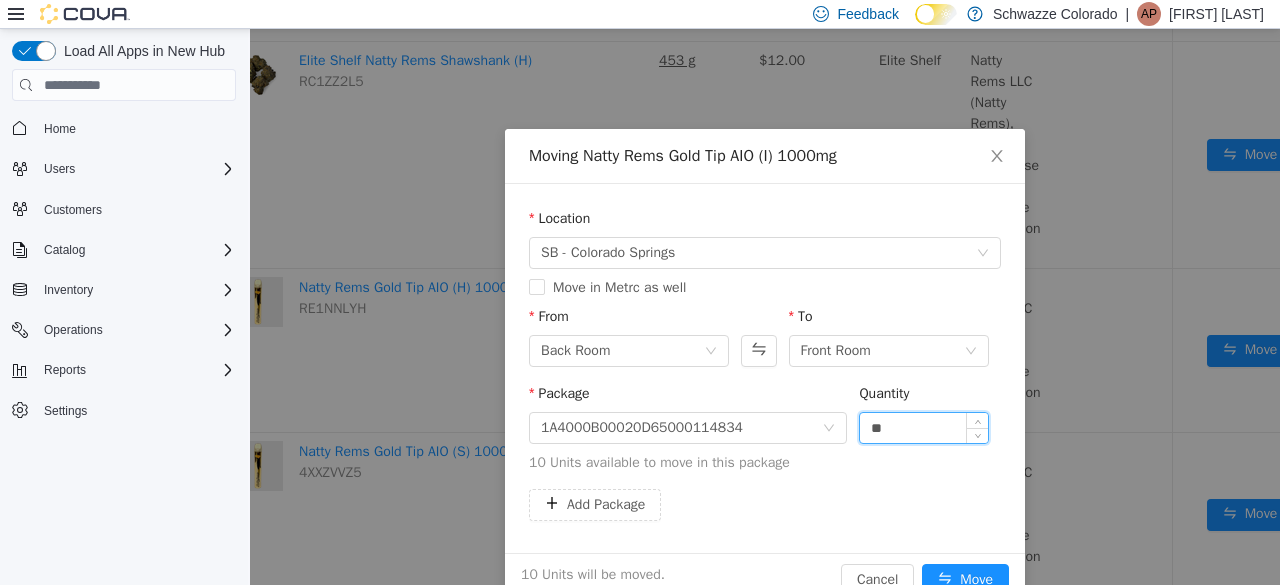 scroll, scrollTop: 44, scrollLeft: 0, axis: vertical 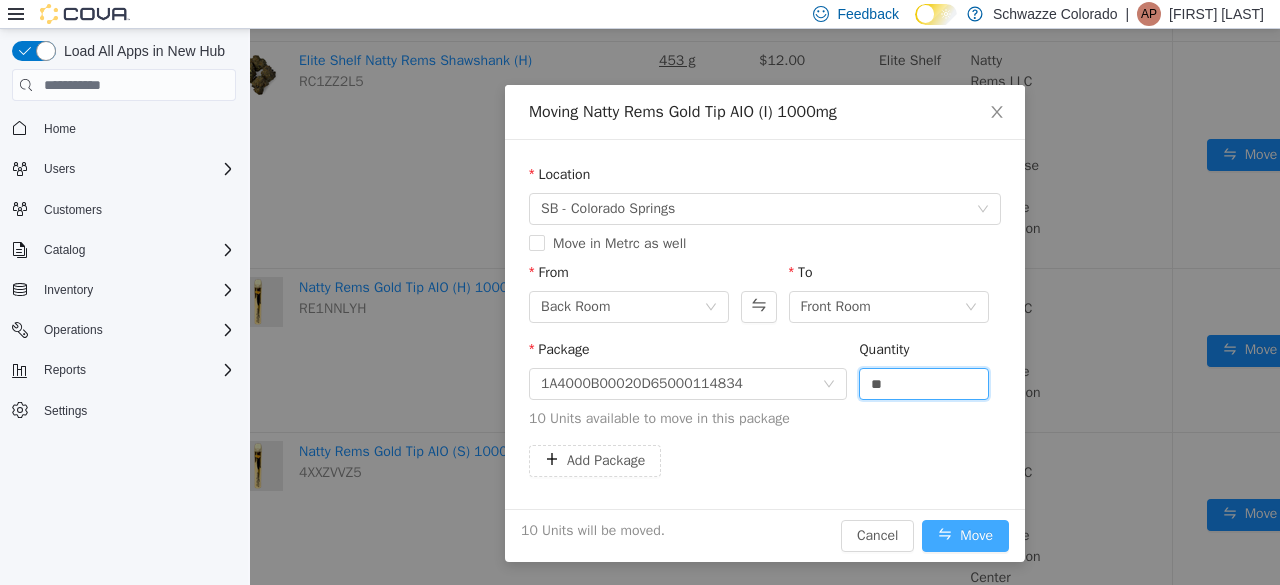 type on "**" 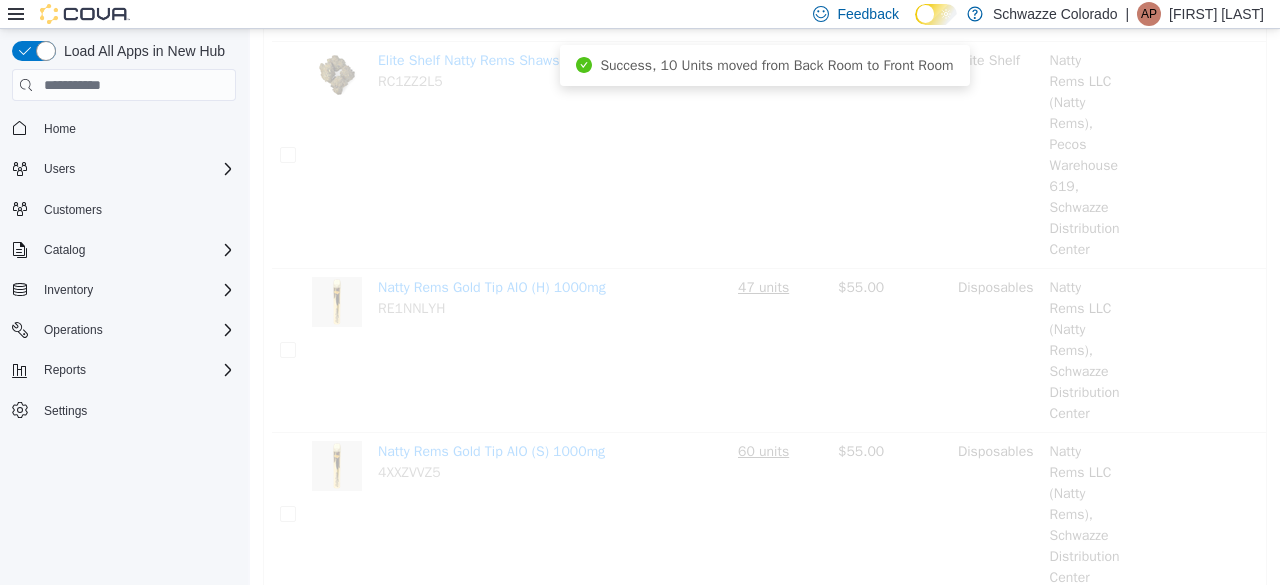 scroll, scrollTop: 764, scrollLeft: 0, axis: vertical 